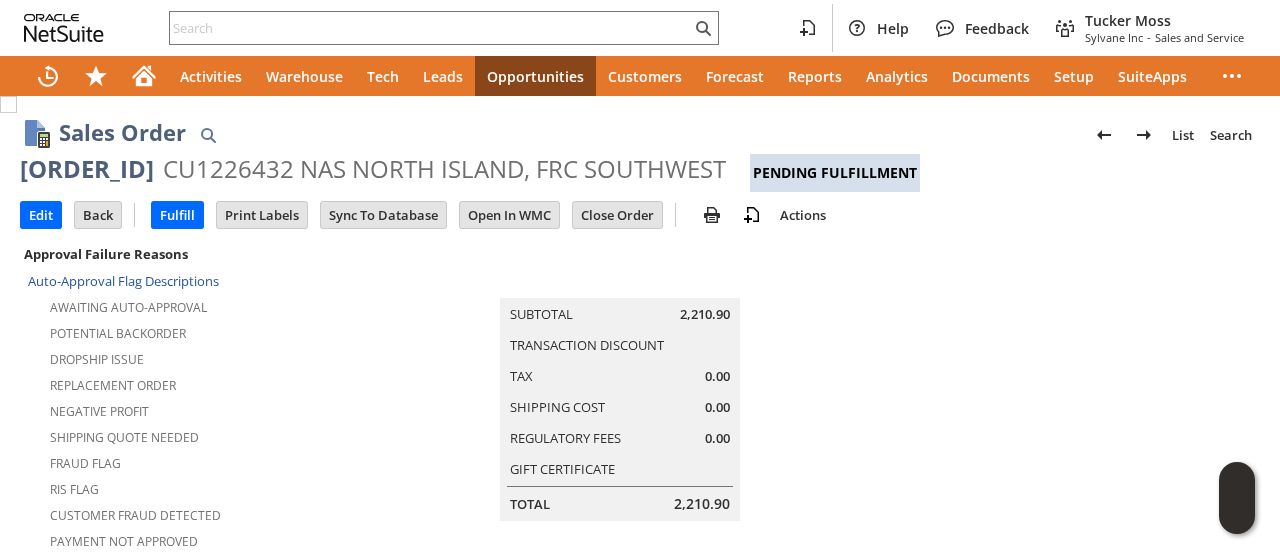 scroll, scrollTop: 0, scrollLeft: 0, axis: both 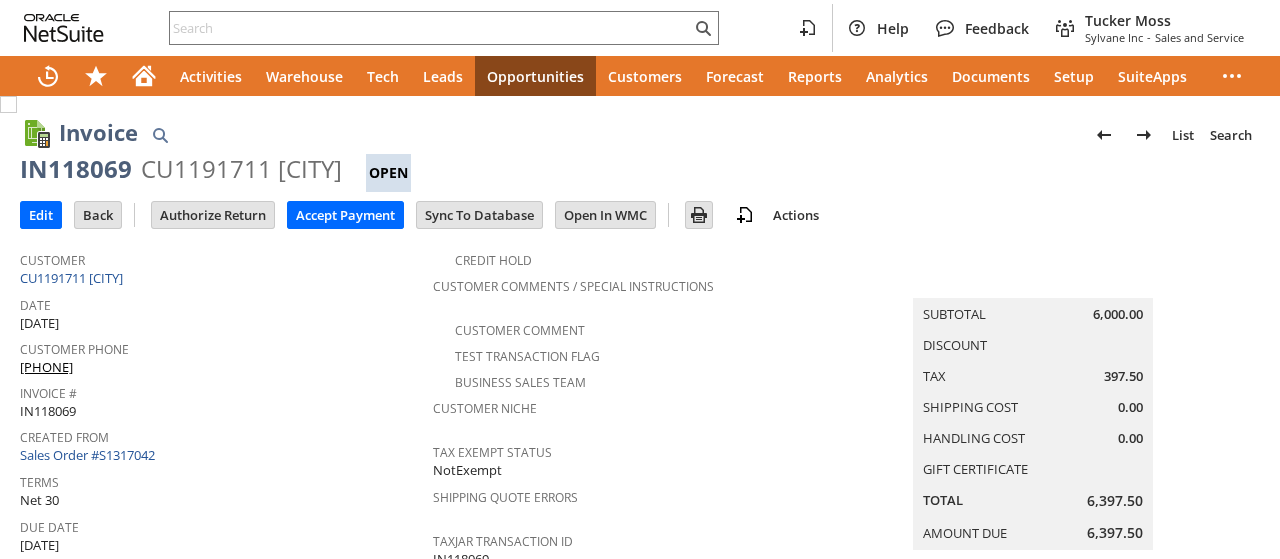 click on "Sales Order #S1317042" at bounding box center (90, 455) 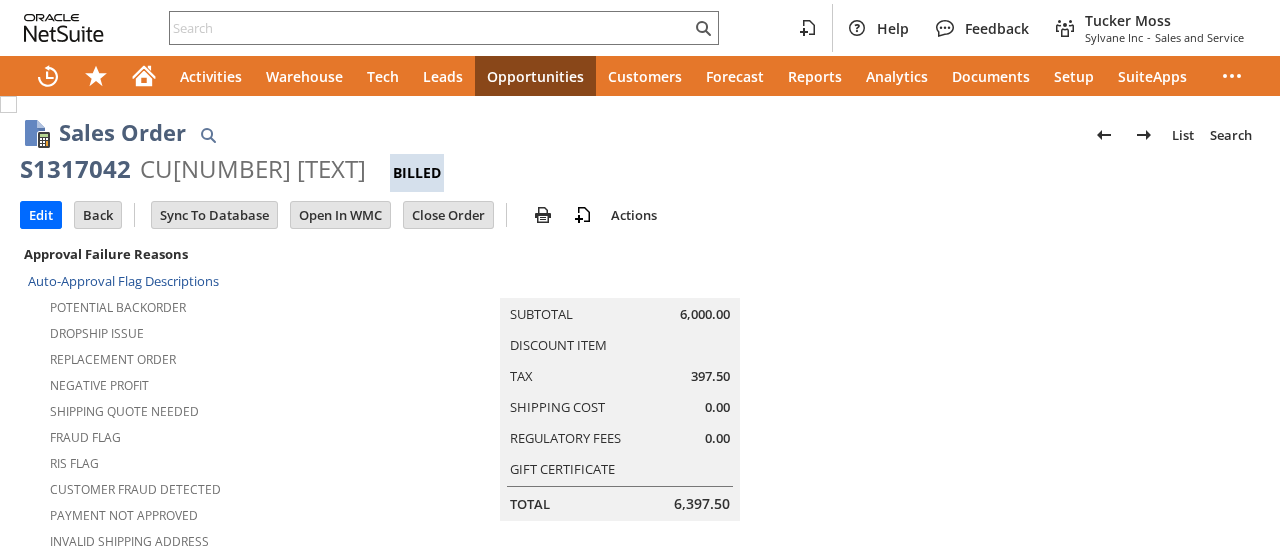 scroll, scrollTop: 0, scrollLeft: 0, axis: both 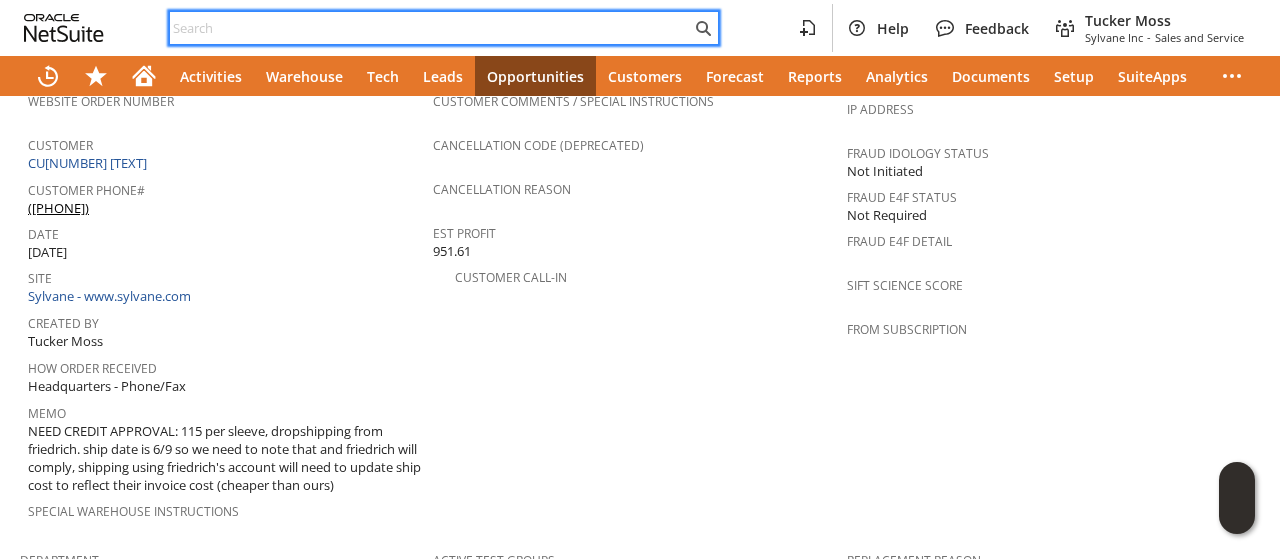 click at bounding box center (430, 28) 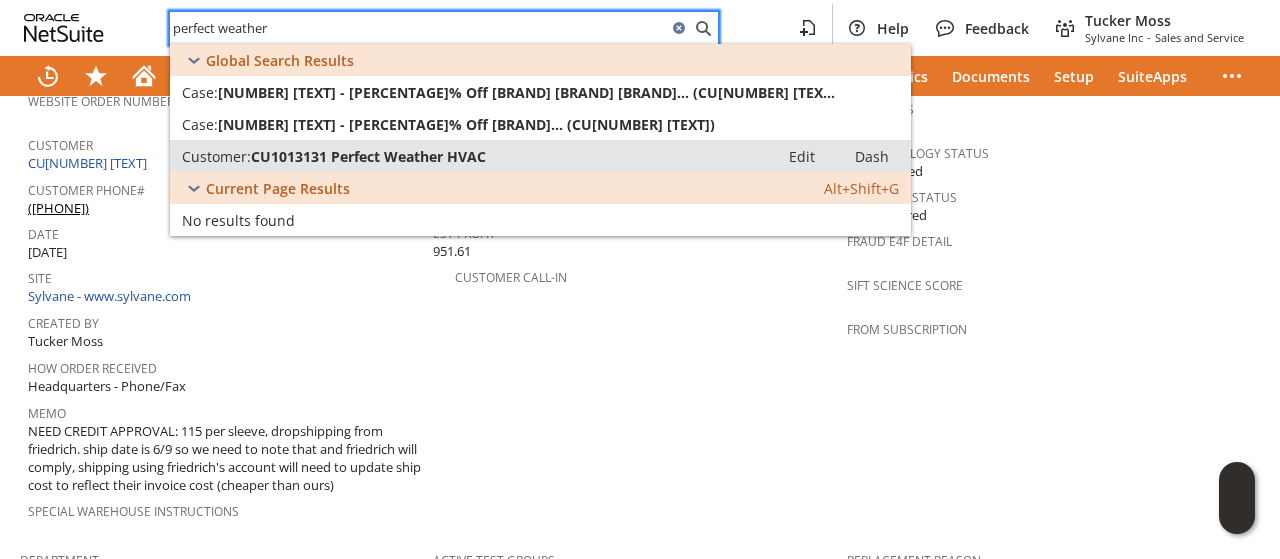 type on "perfect weather" 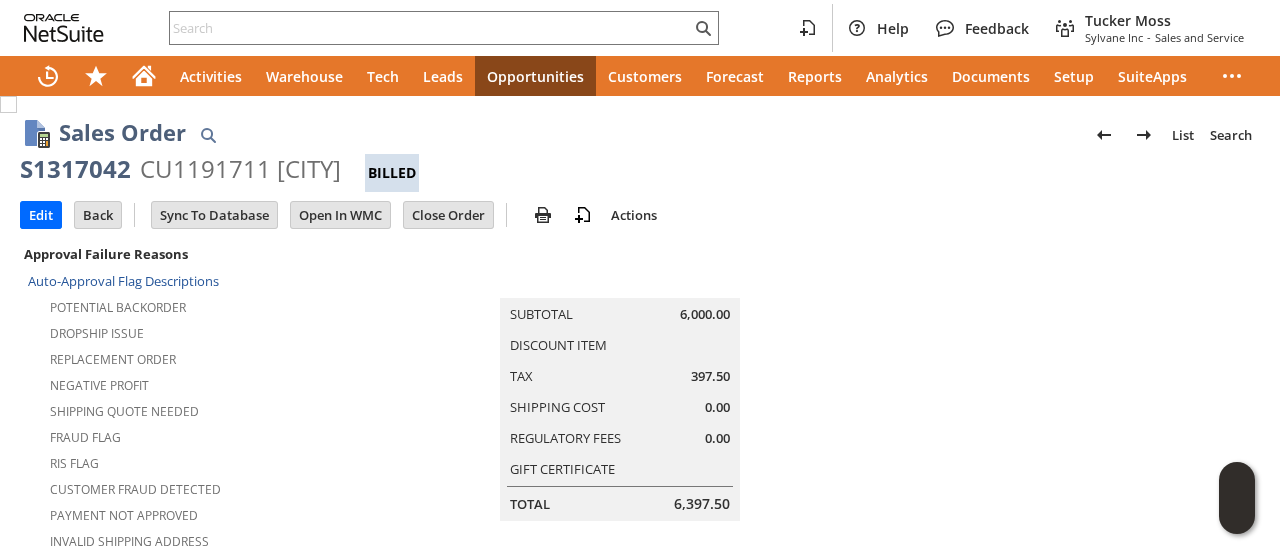 scroll, scrollTop: 0, scrollLeft: 0, axis: both 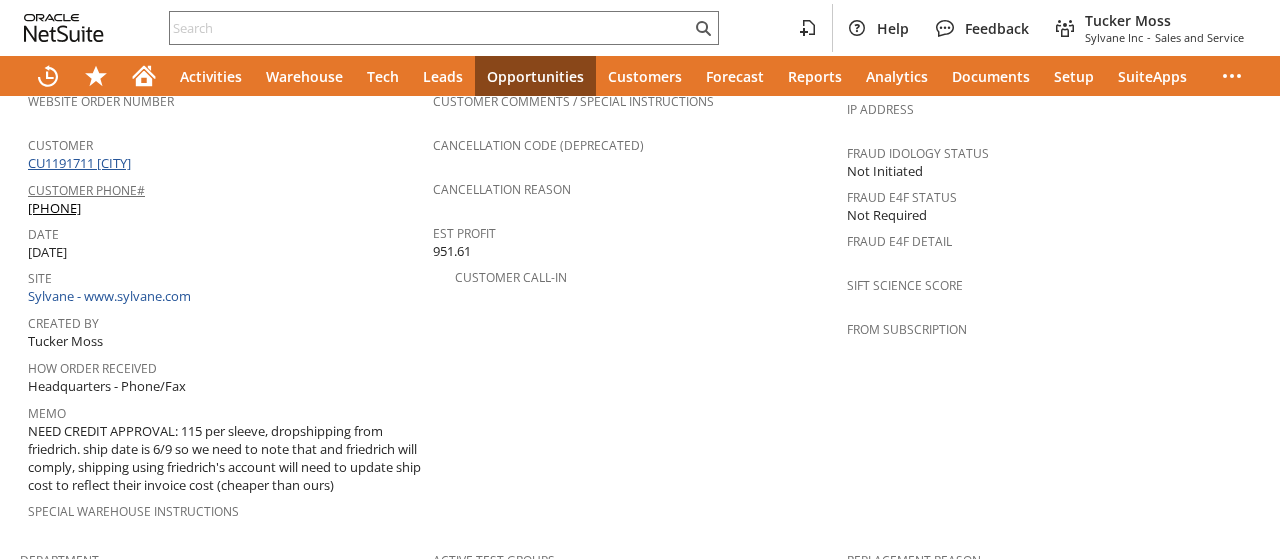 click on "CU1191711 Valcourt" at bounding box center (82, 163) 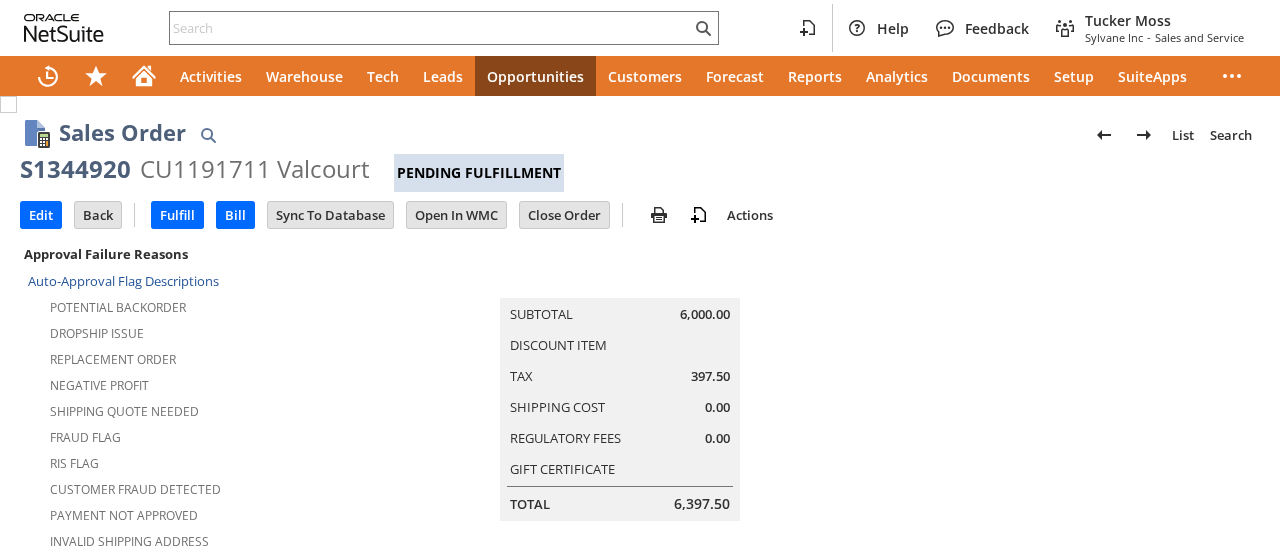 scroll, scrollTop: 0, scrollLeft: 0, axis: both 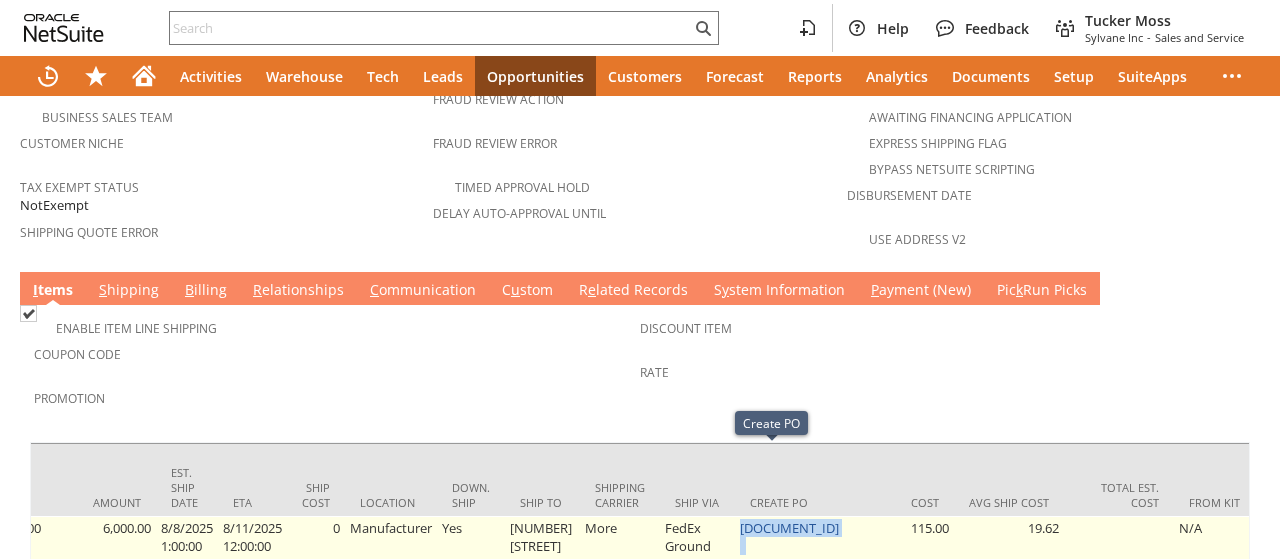 drag, startPoint x: 788, startPoint y: 459, endPoint x: 740, endPoint y: 469, distance: 49.0306 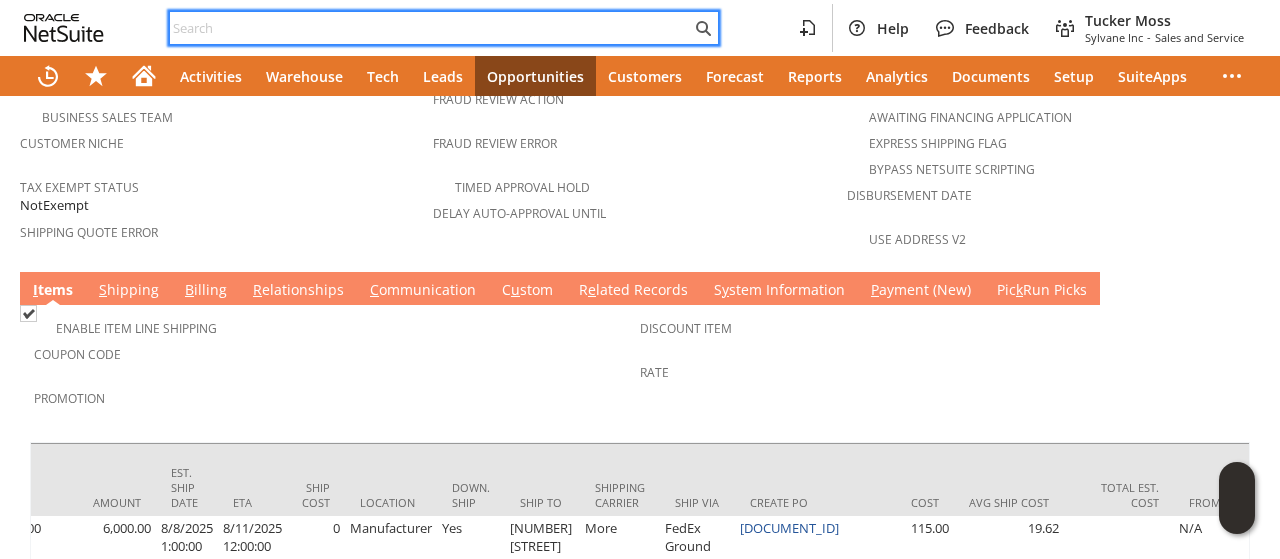 paste on "[PHONE]" 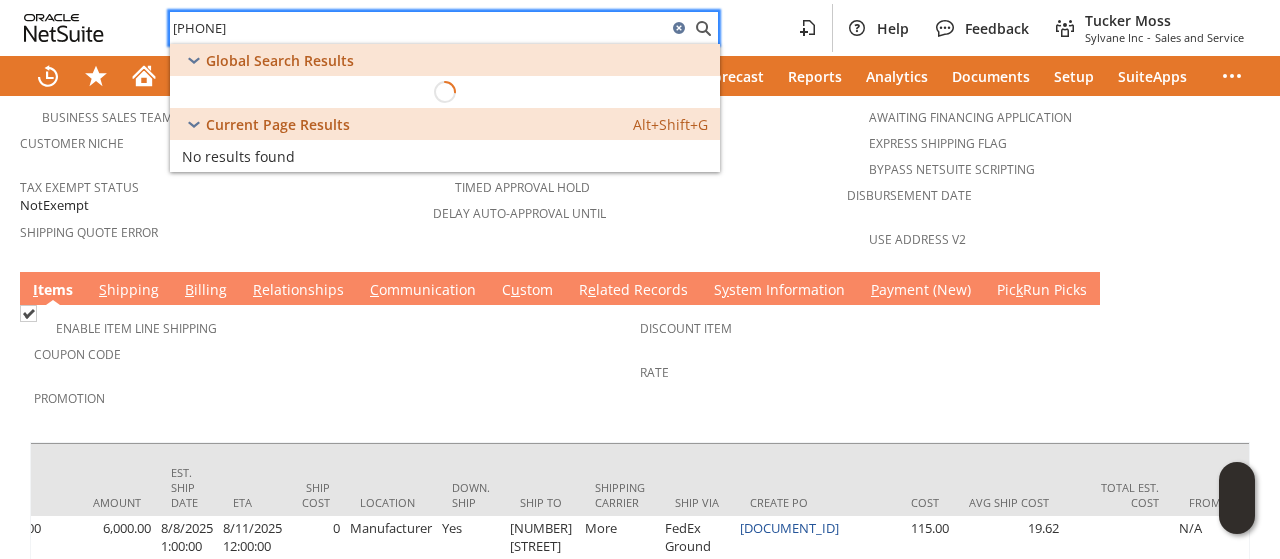 type on "[PHONE]" 